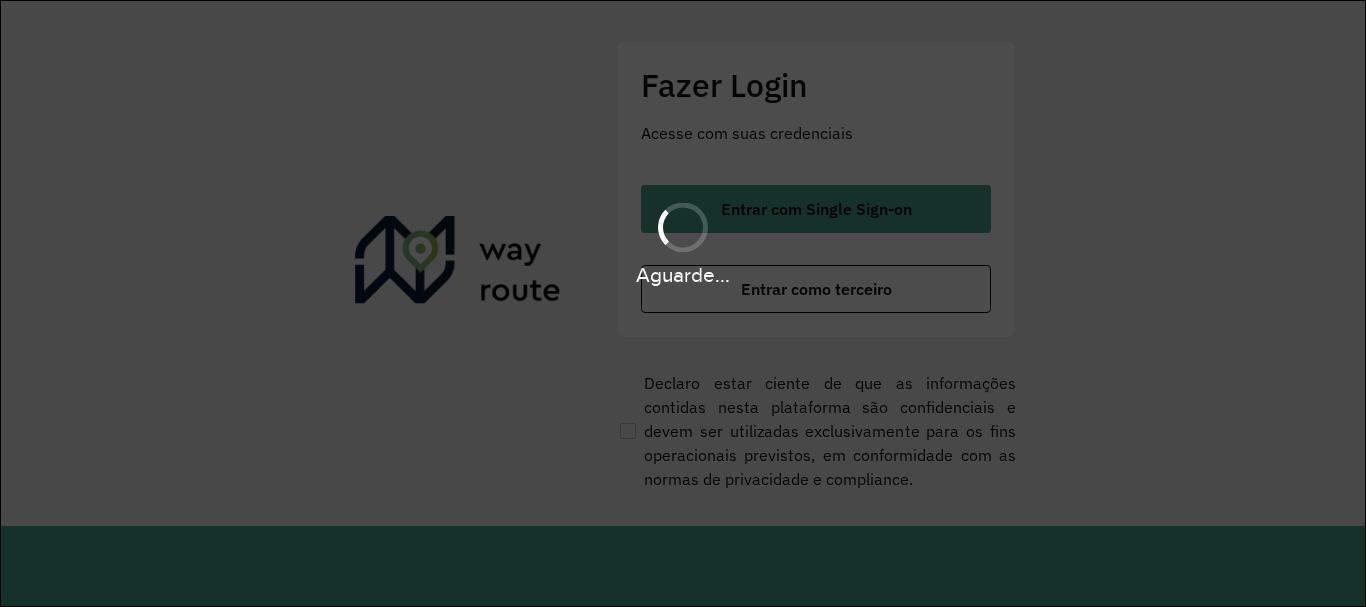 scroll, scrollTop: 0, scrollLeft: 0, axis: both 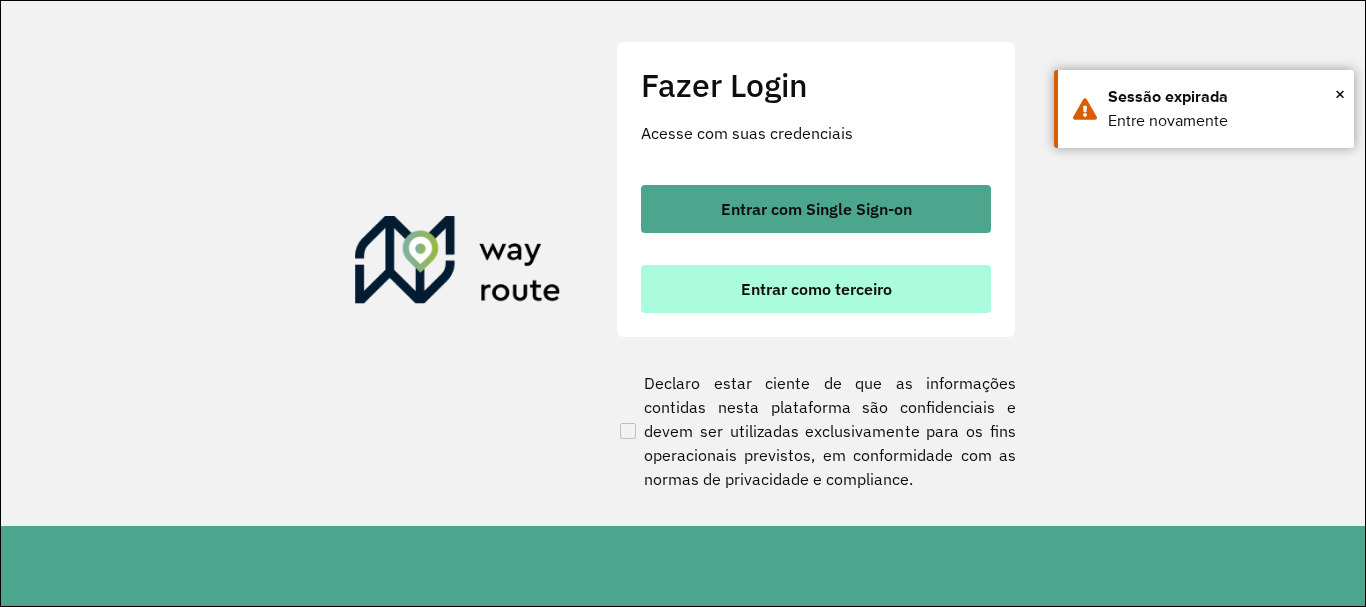 click on "Entrar como terceiro" at bounding box center (816, 289) 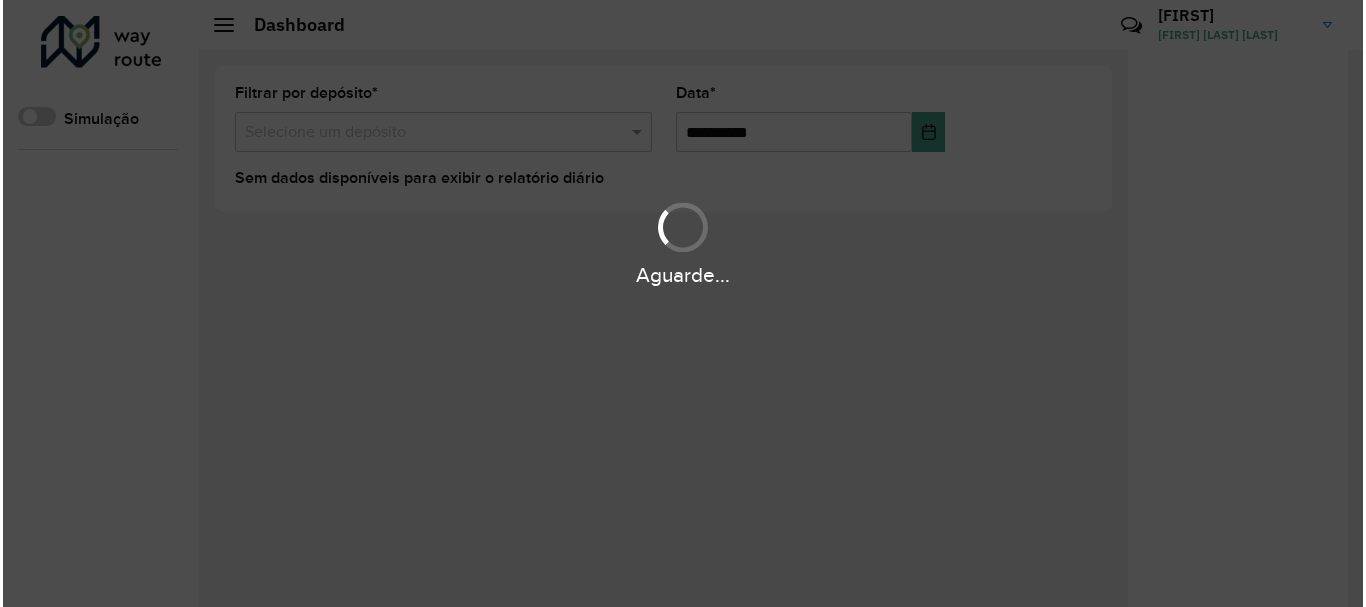 scroll, scrollTop: 0, scrollLeft: 0, axis: both 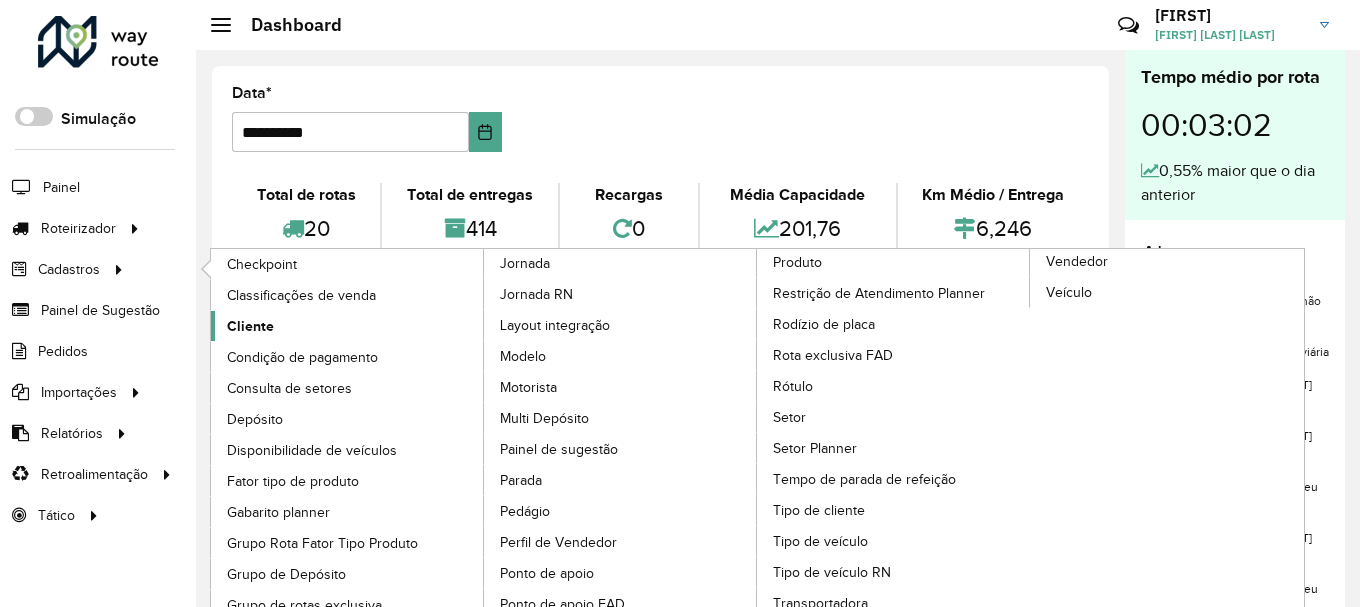 click on "Cliente" 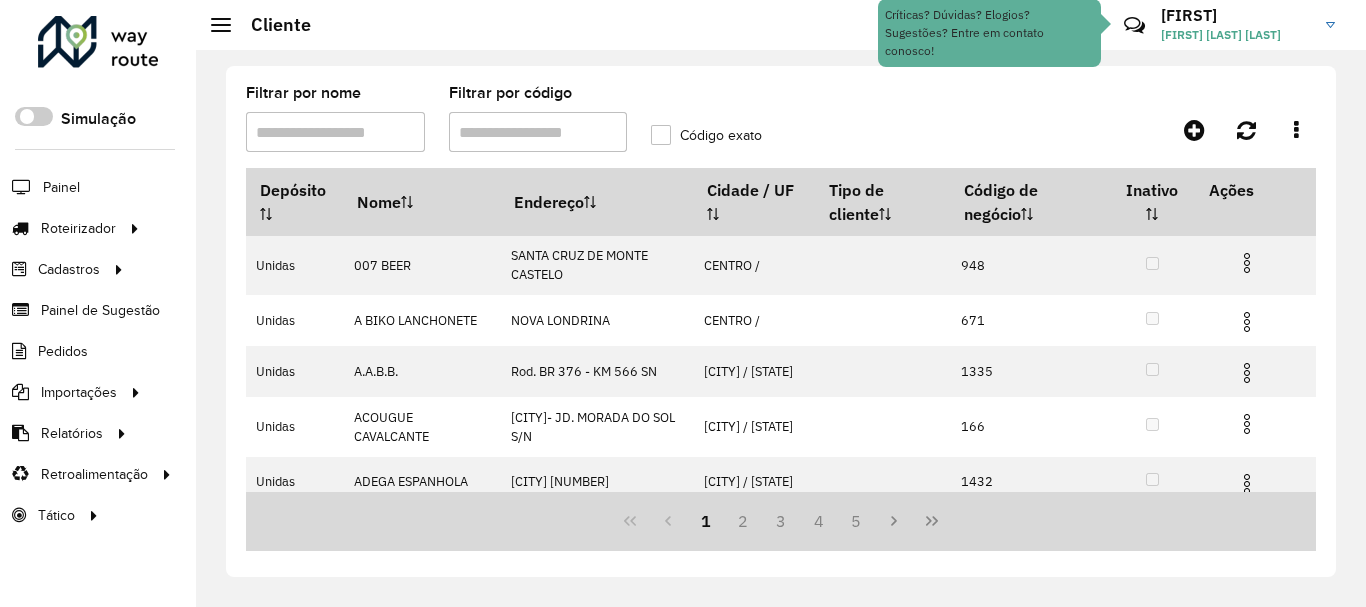 click on "Filtrar por código" at bounding box center (538, 132) 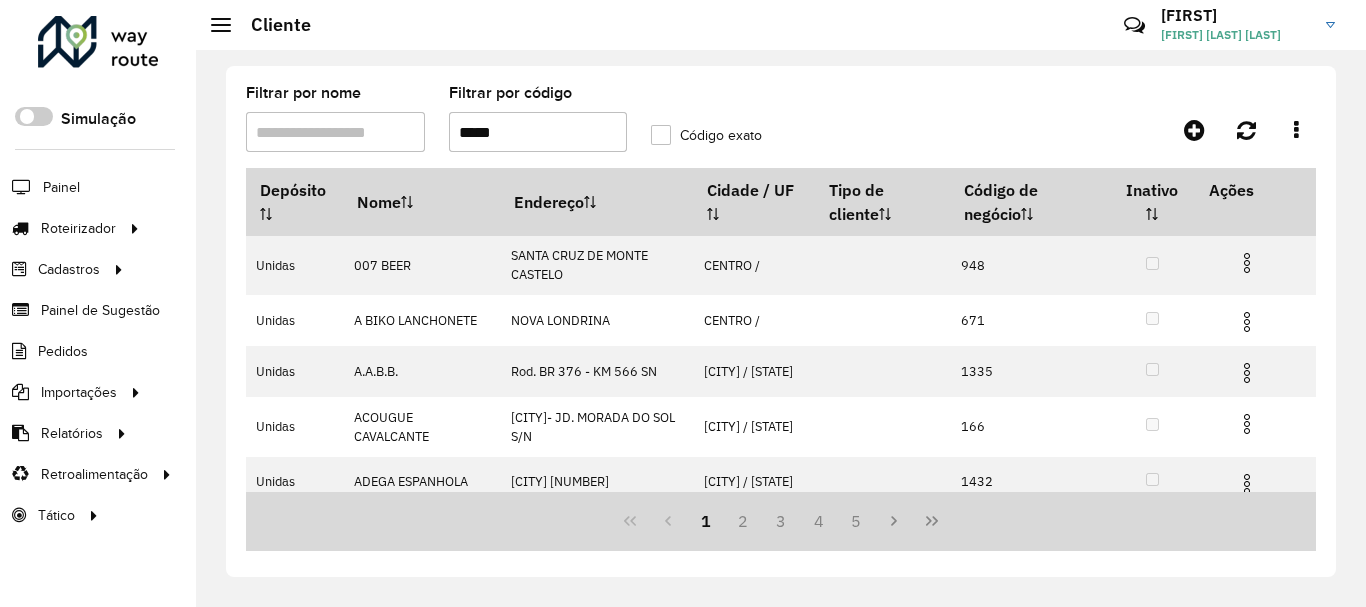type on "*****" 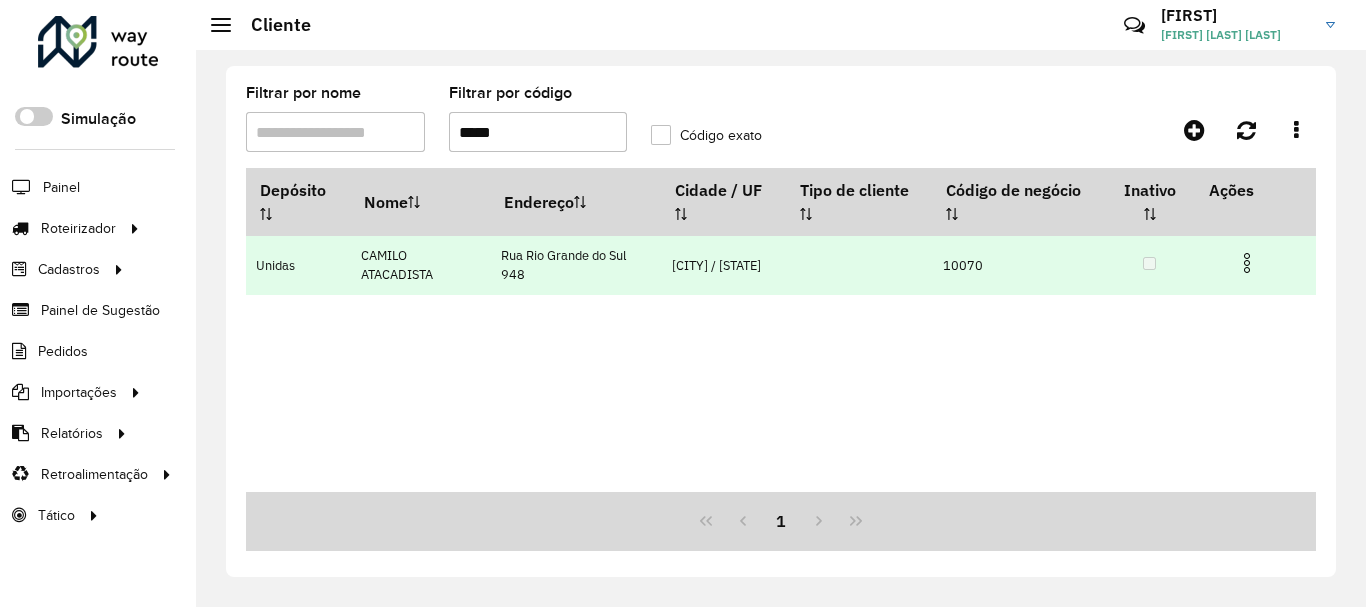click at bounding box center (1247, 263) 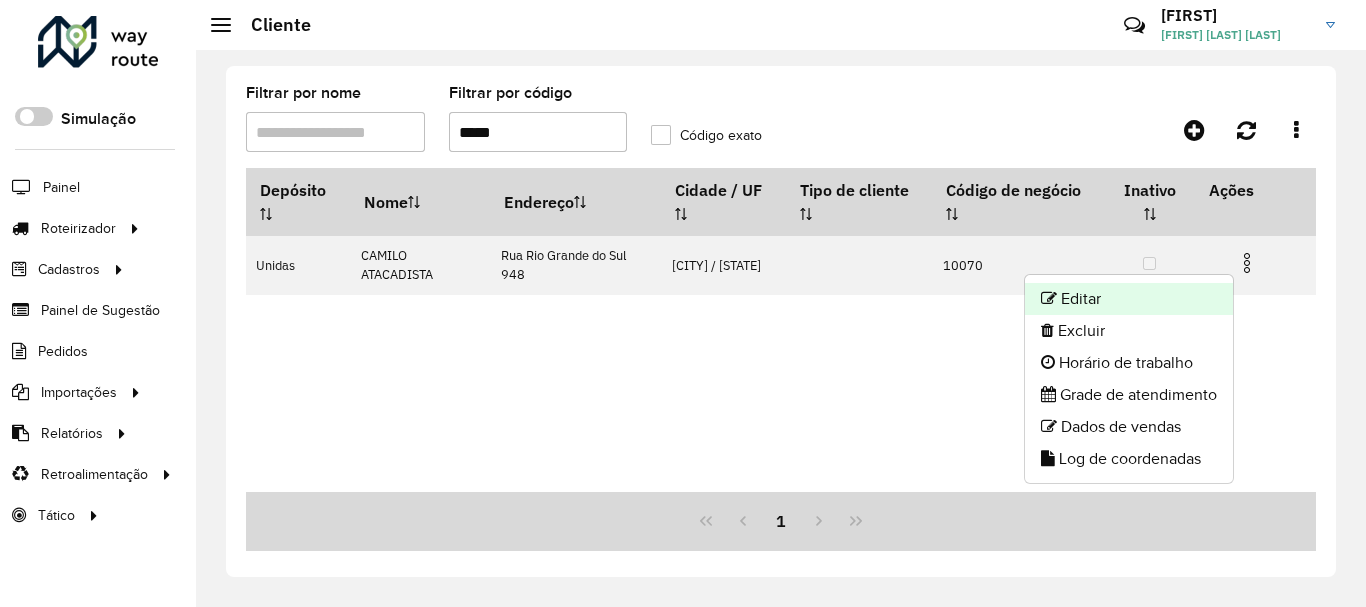 click on "Editar" 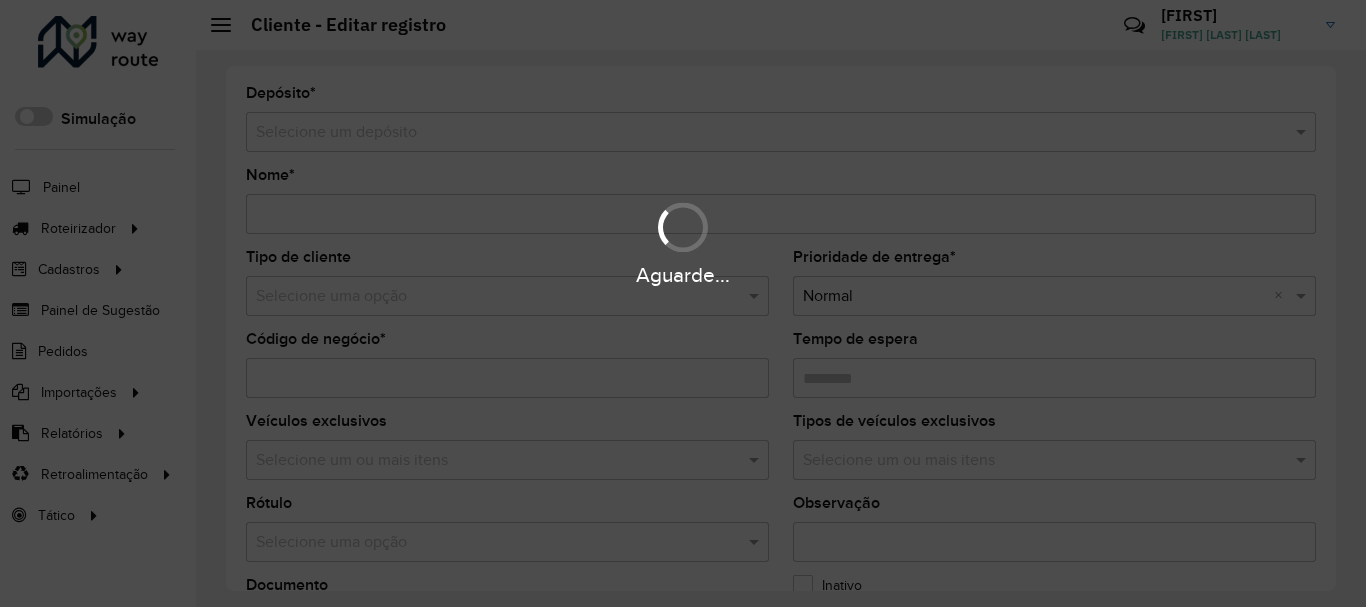 type on "**********" 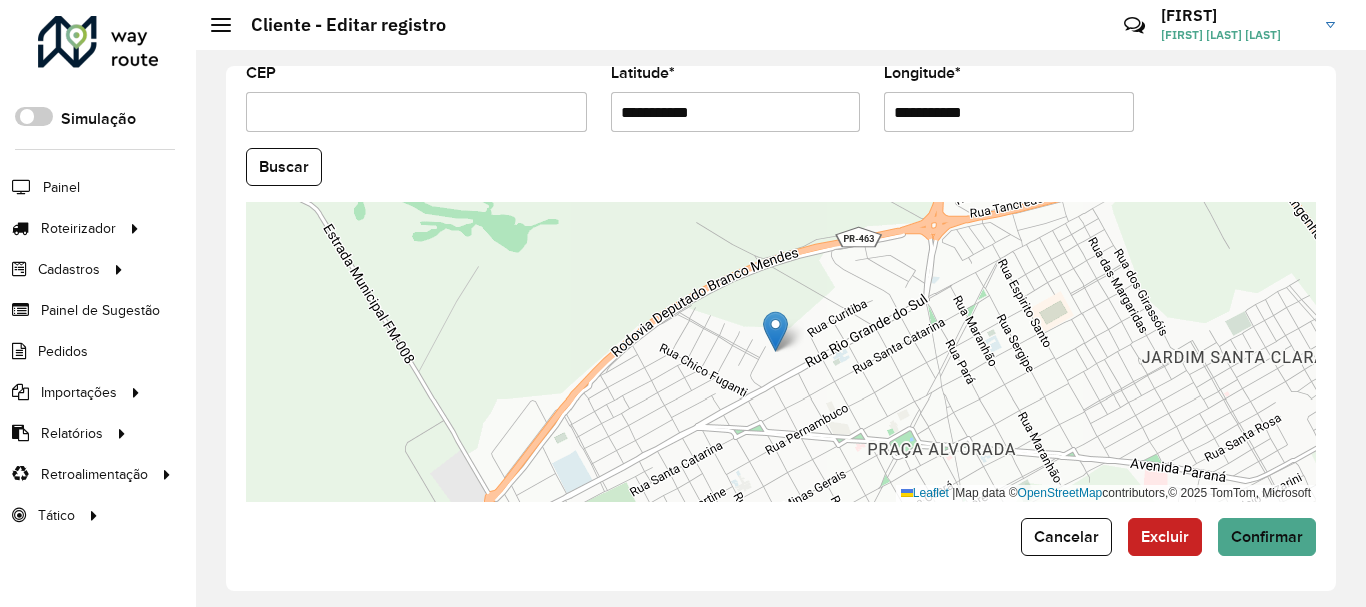 scroll, scrollTop: 881, scrollLeft: 0, axis: vertical 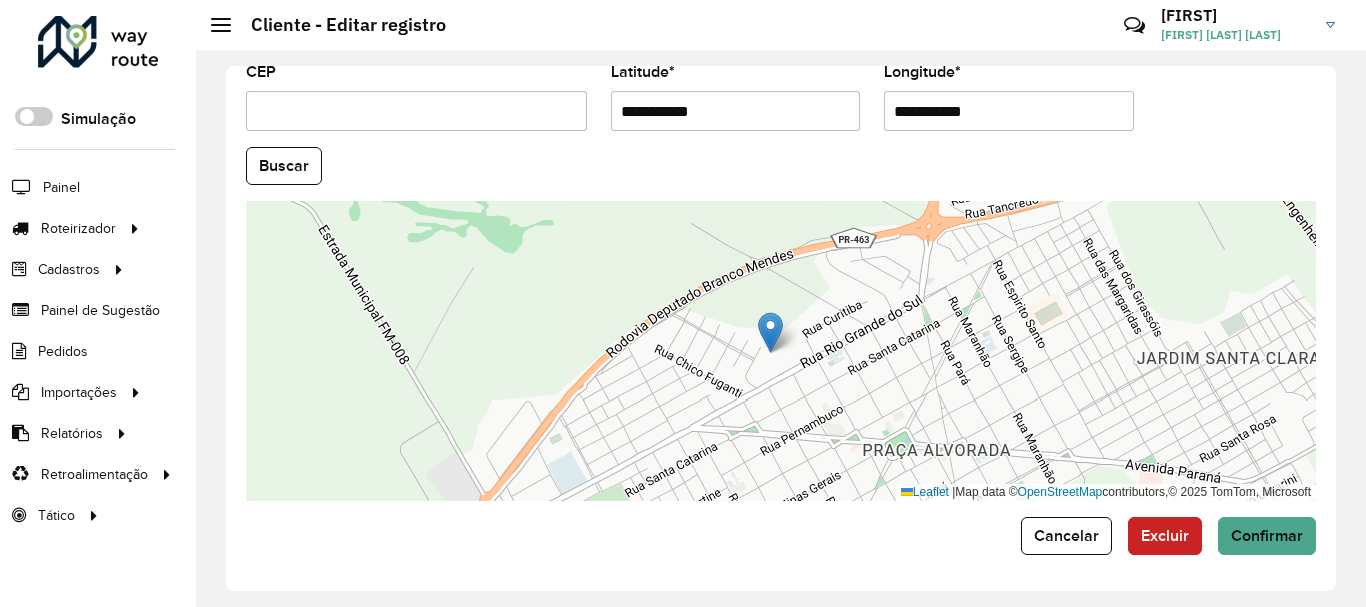 drag, startPoint x: 981, startPoint y: 451, endPoint x: 905, endPoint y: 451, distance: 76 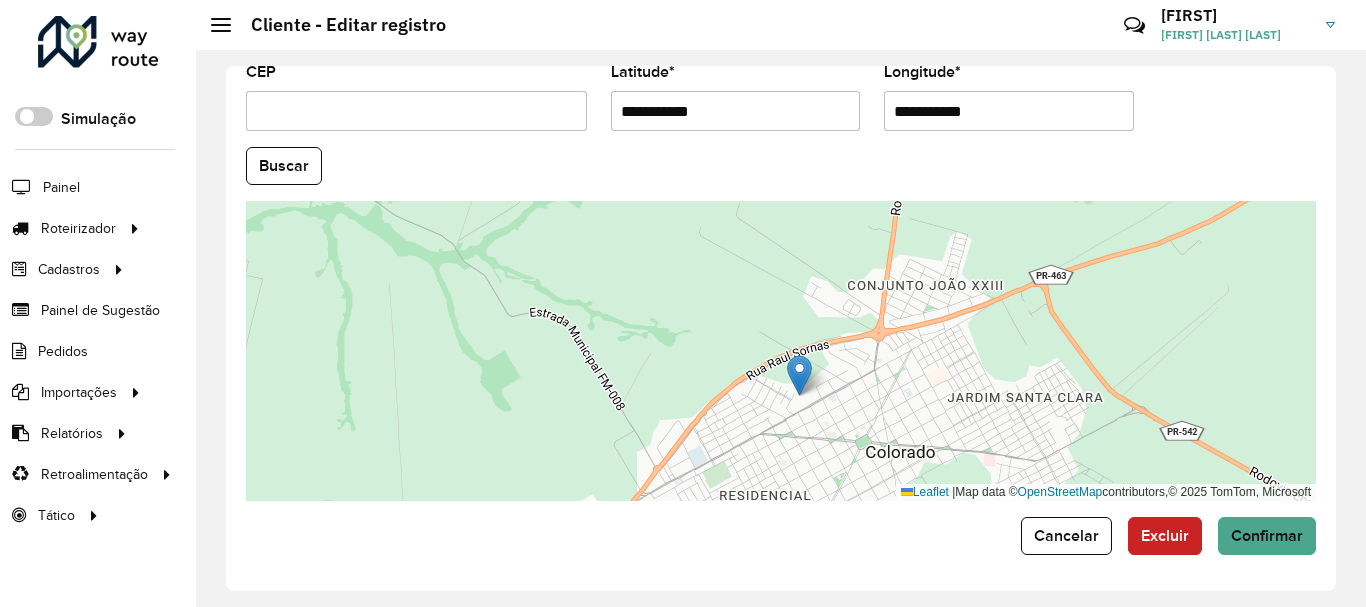 drag, startPoint x: 902, startPoint y: 430, endPoint x: 887, endPoint y: 359, distance: 72.56721 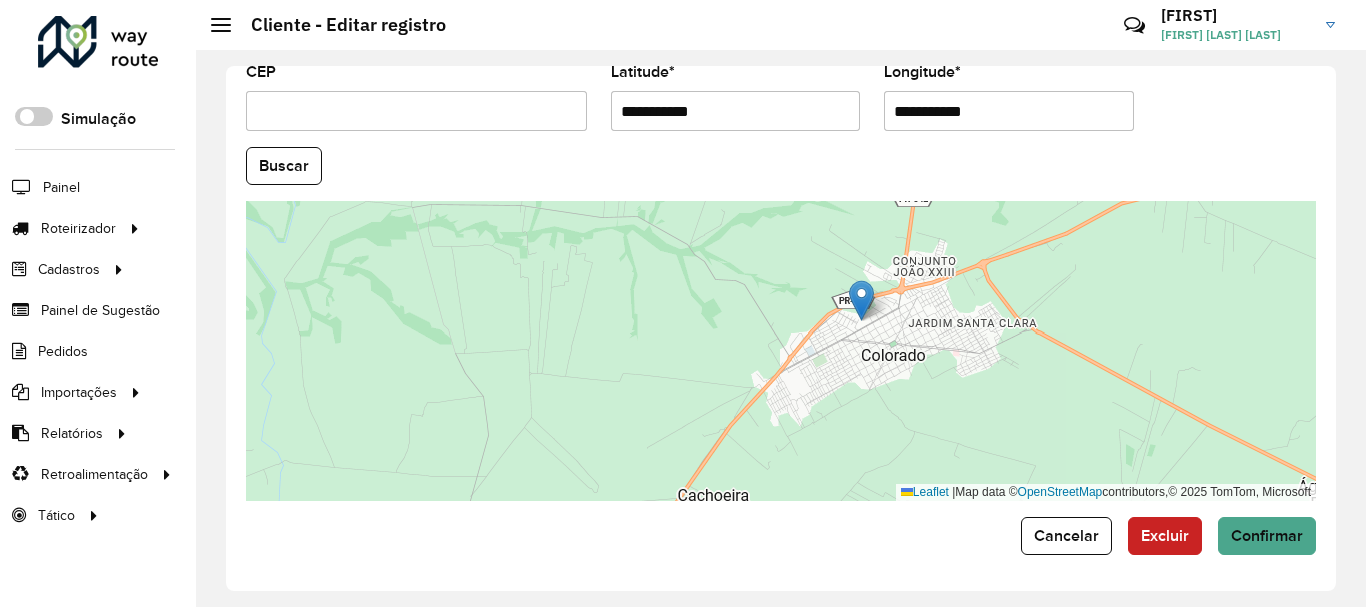 drag, startPoint x: 674, startPoint y: 413, endPoint x: 708, endPoint y: 391, distance: 40.496914 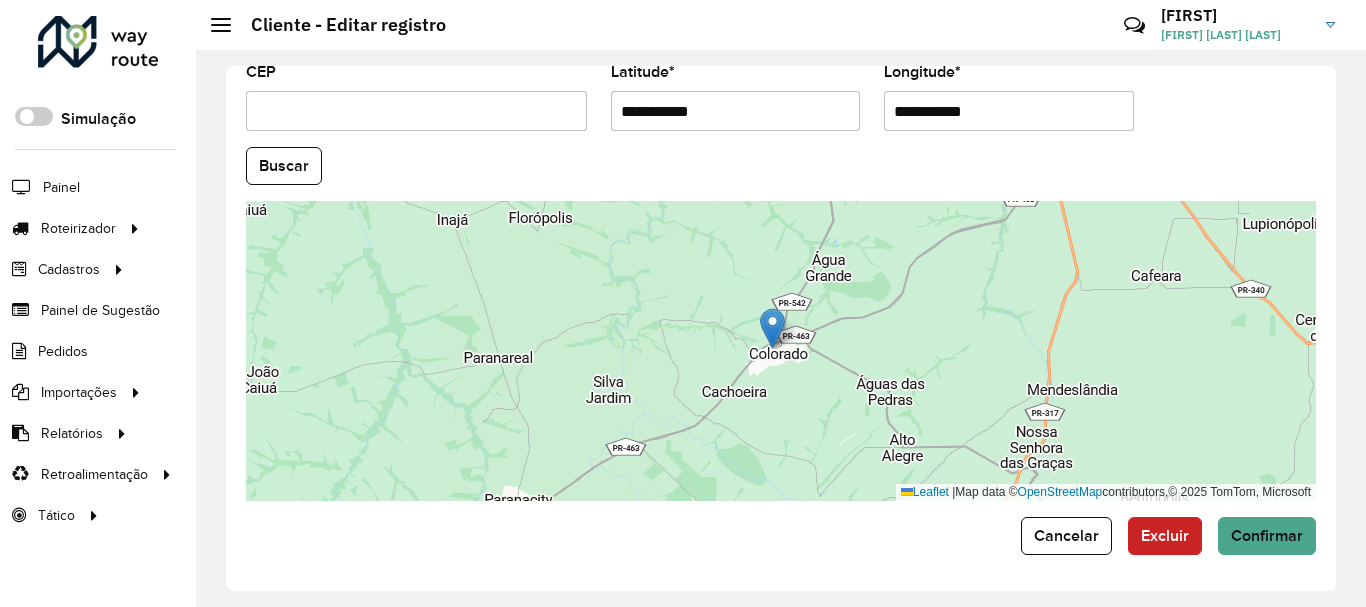 drag, startPoint x: 651, startPoint y: 432, endPoint x: 682, endPoint y: 407, distance: 39.824615 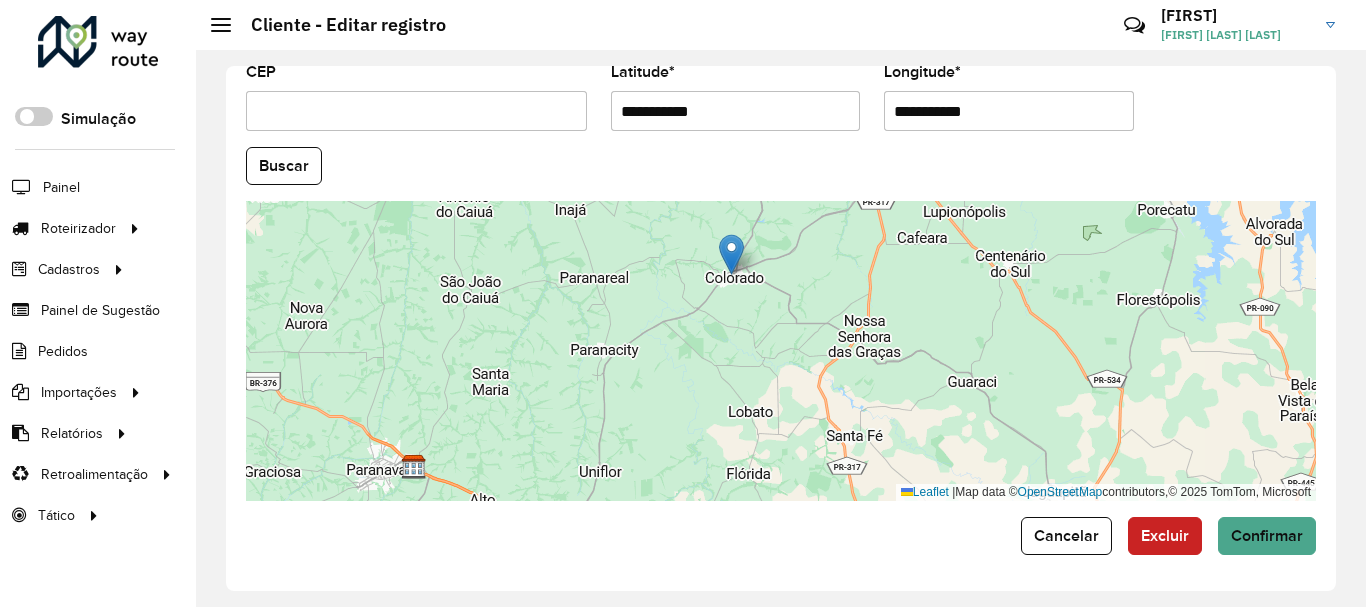 drag, startPoint x: 655, startPoint y: 417, endPoint x: 655, endPoint y: 319, distance: 98 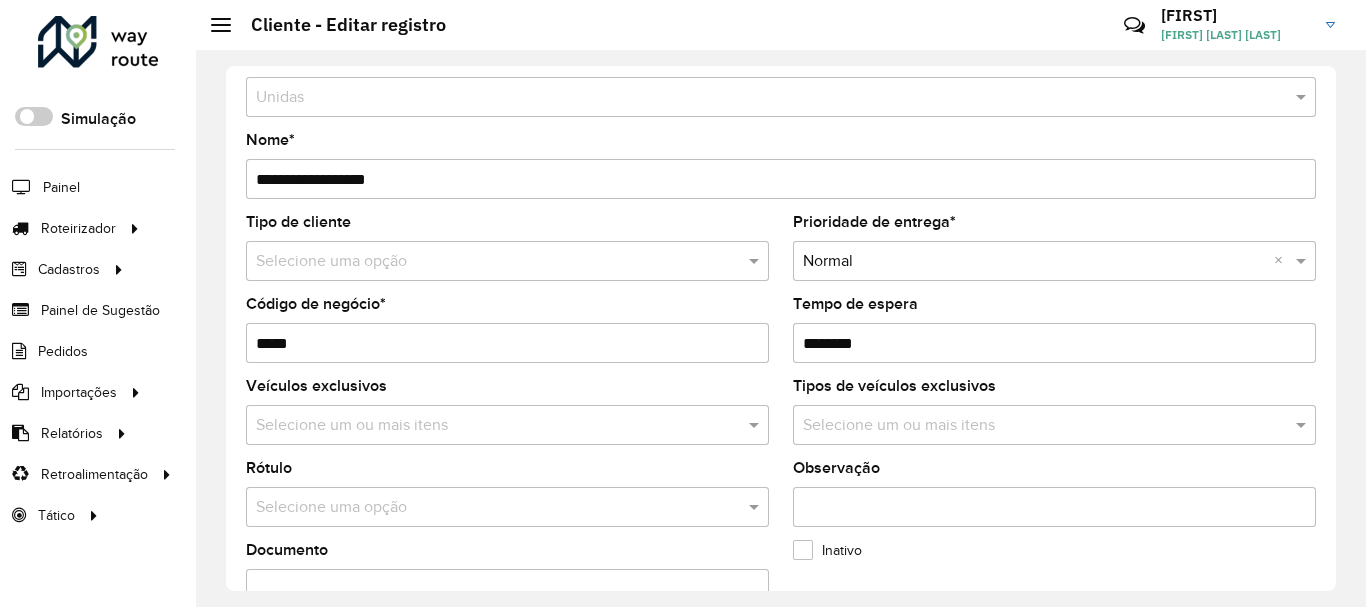scroll, scrollTop: 0, scrollLeft: 0, axis: both 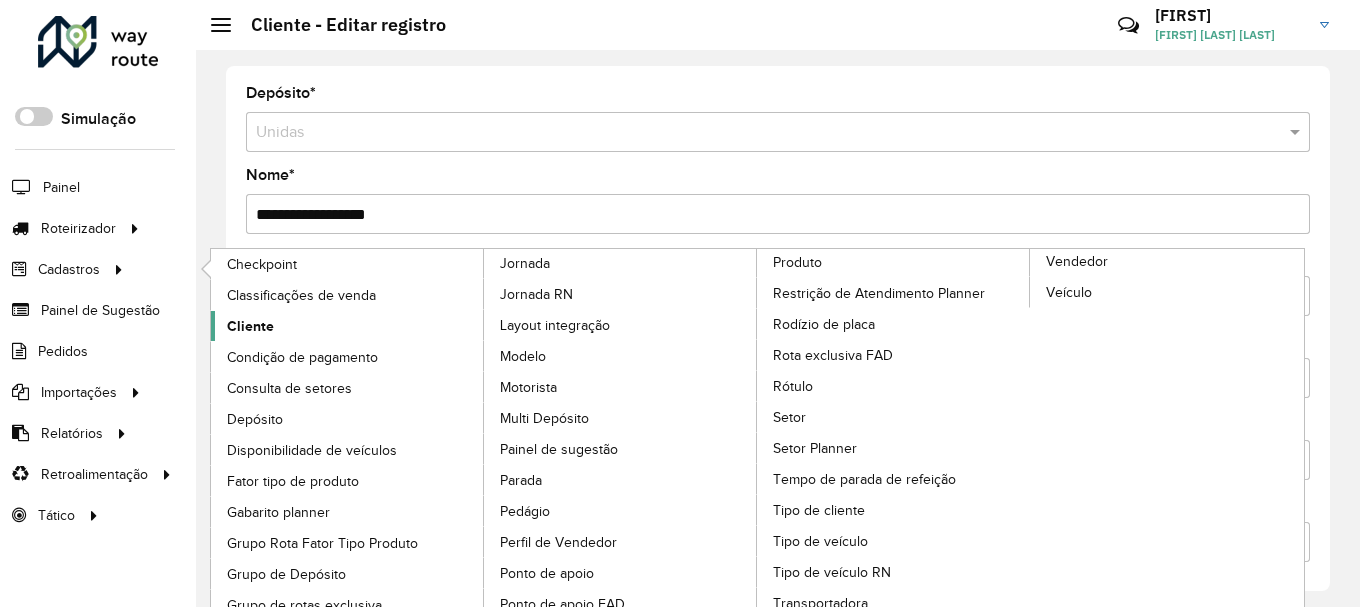 click on "Cliente" 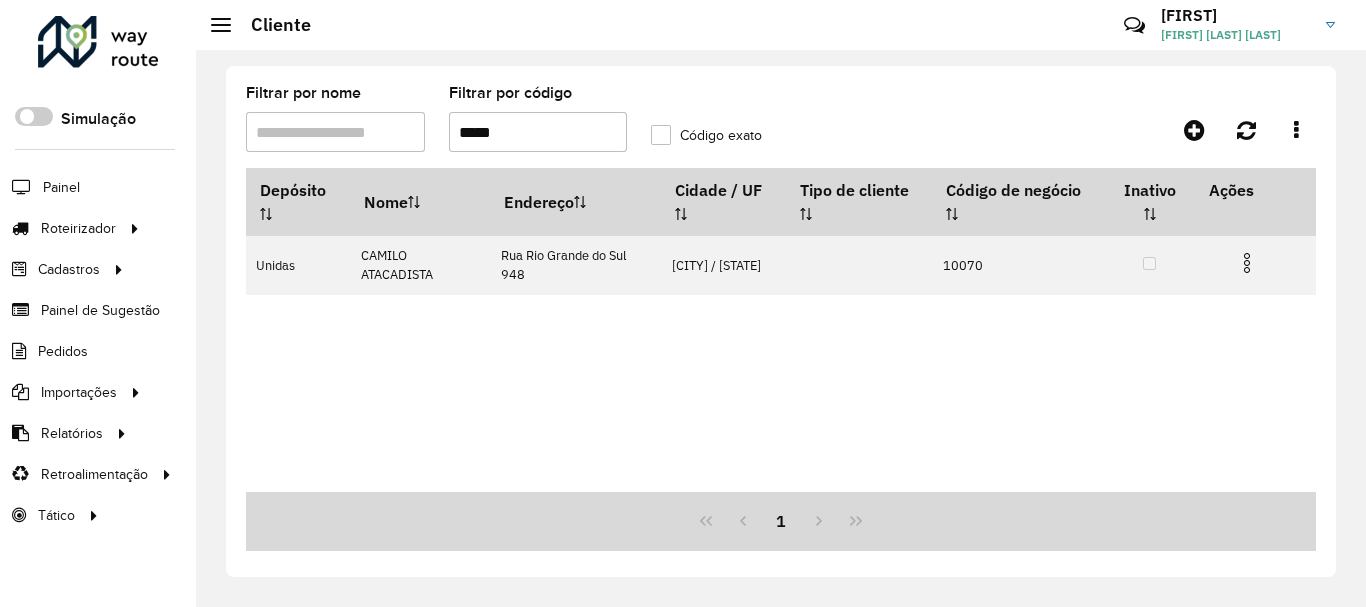 drag, startPoint x: 523, startPoint y: 131, endPoint x: 381, endPoint y: 124, distance: 142.17242 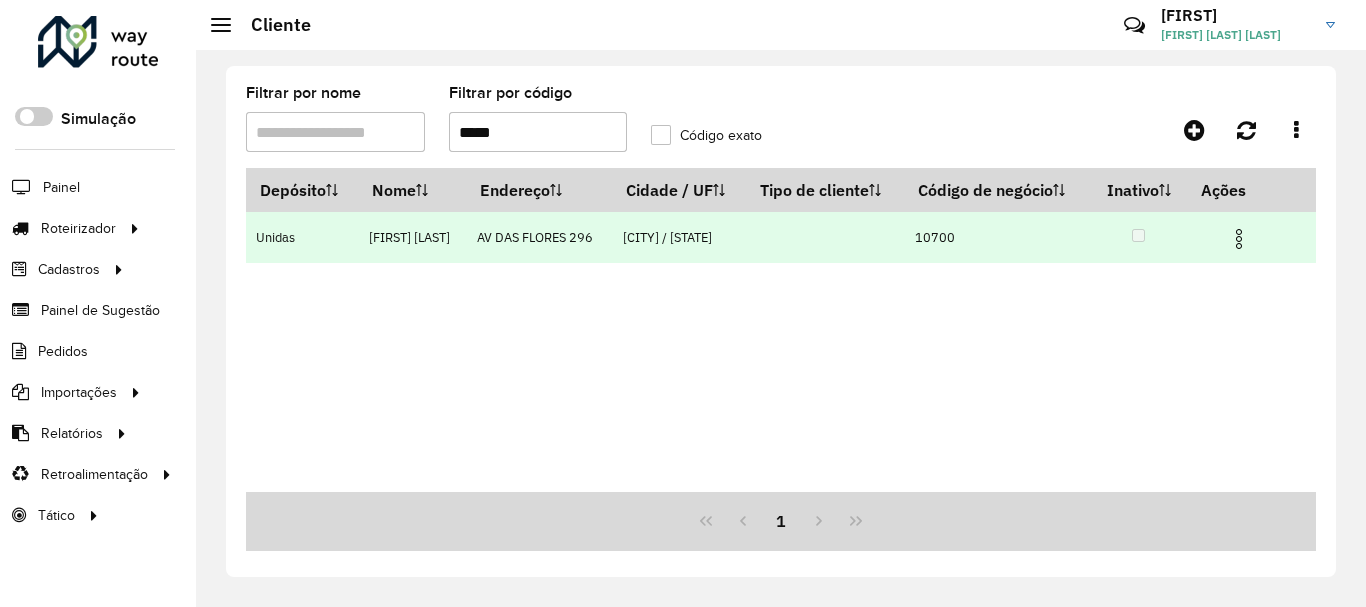 type on "*****" 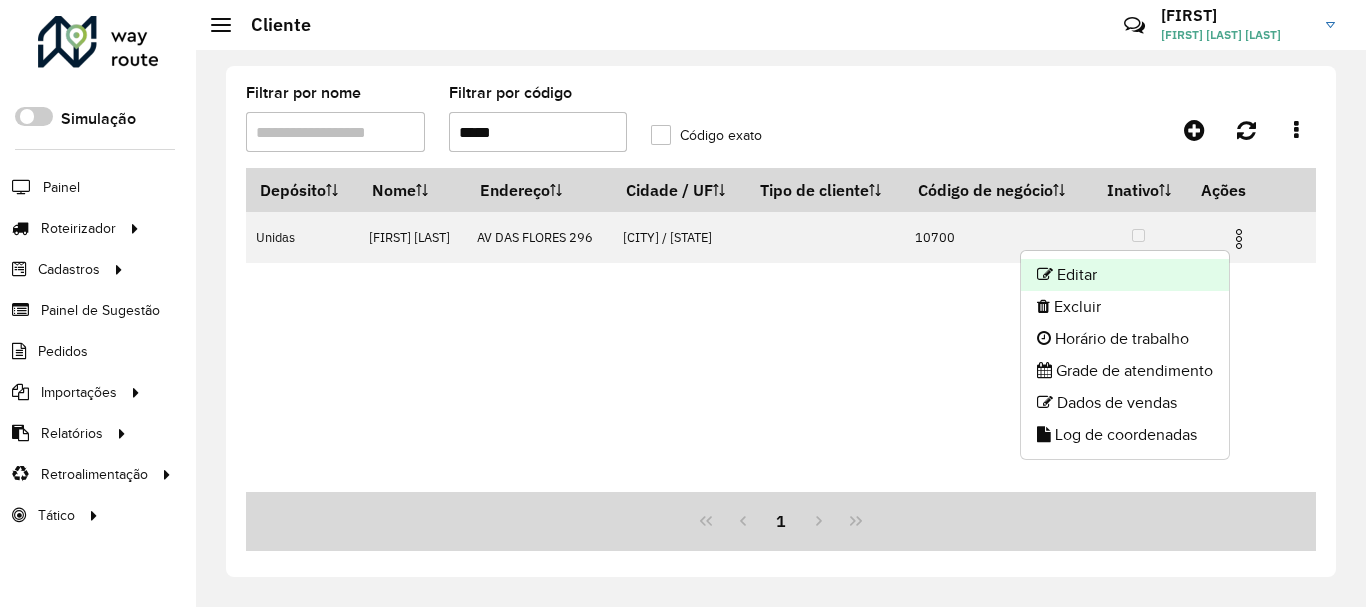 click on "Editar" 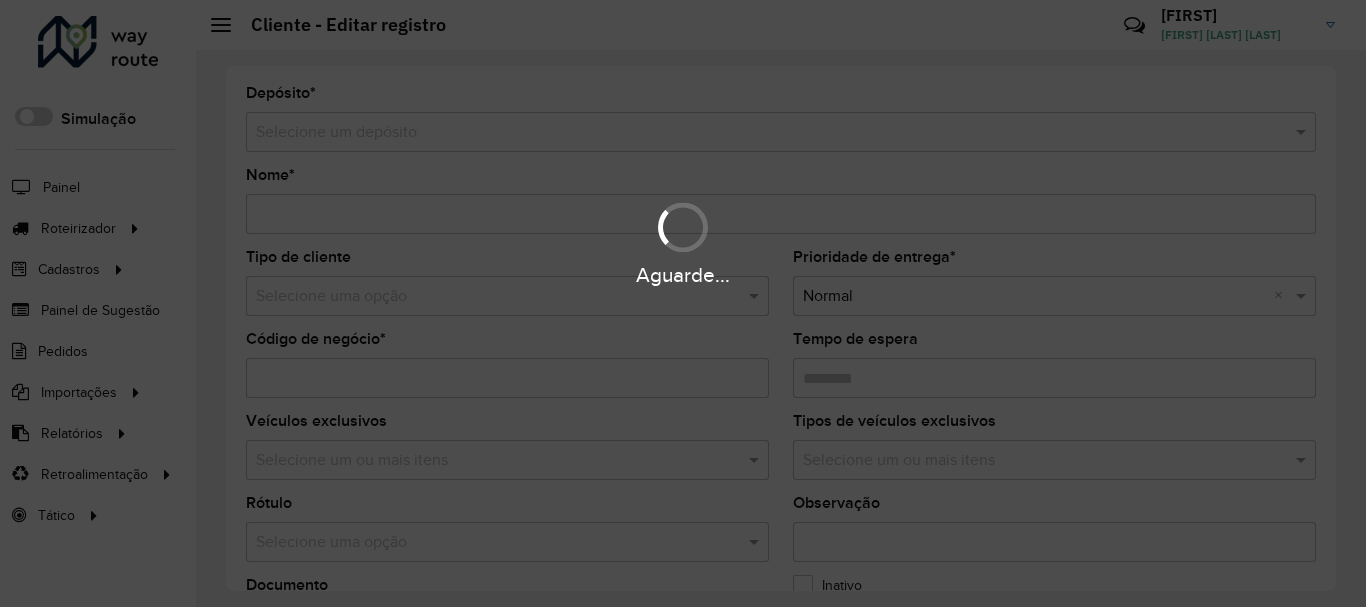 type on "**********" 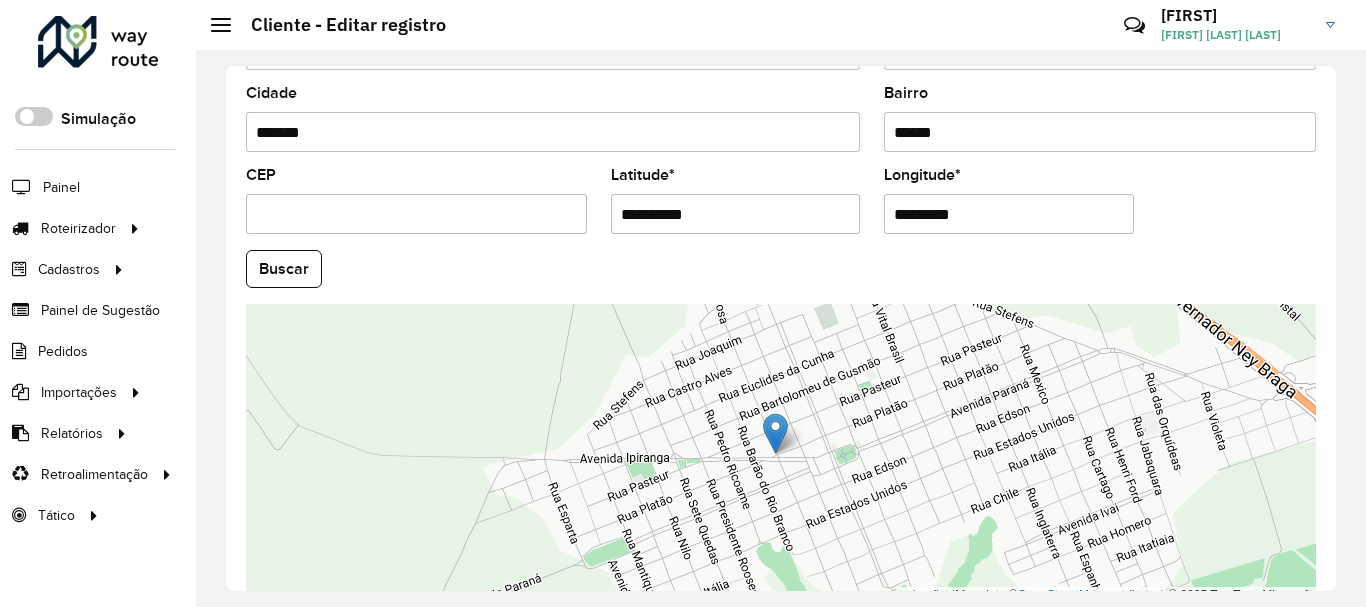 scroll, scrollTop: 800, scrollLeft: 0, axis: vertical 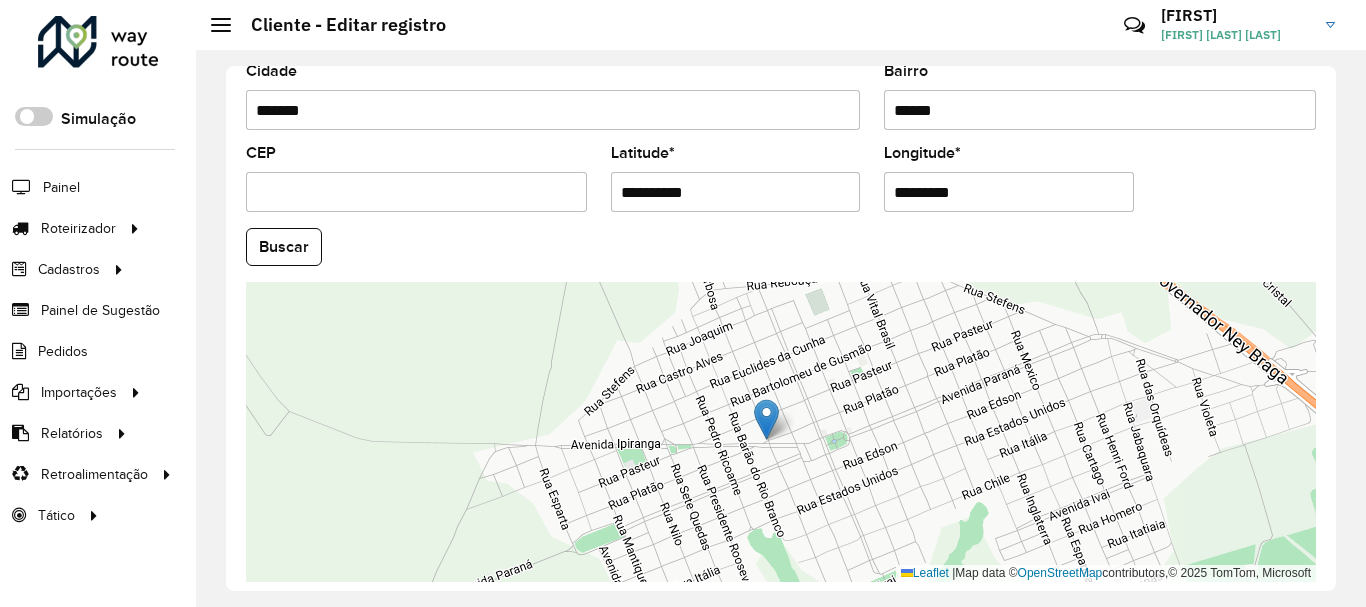 drag, startPoint x: 687, startPoint y: 441, endPoint x: 633, endPoint y: 423, distance: 56.920998 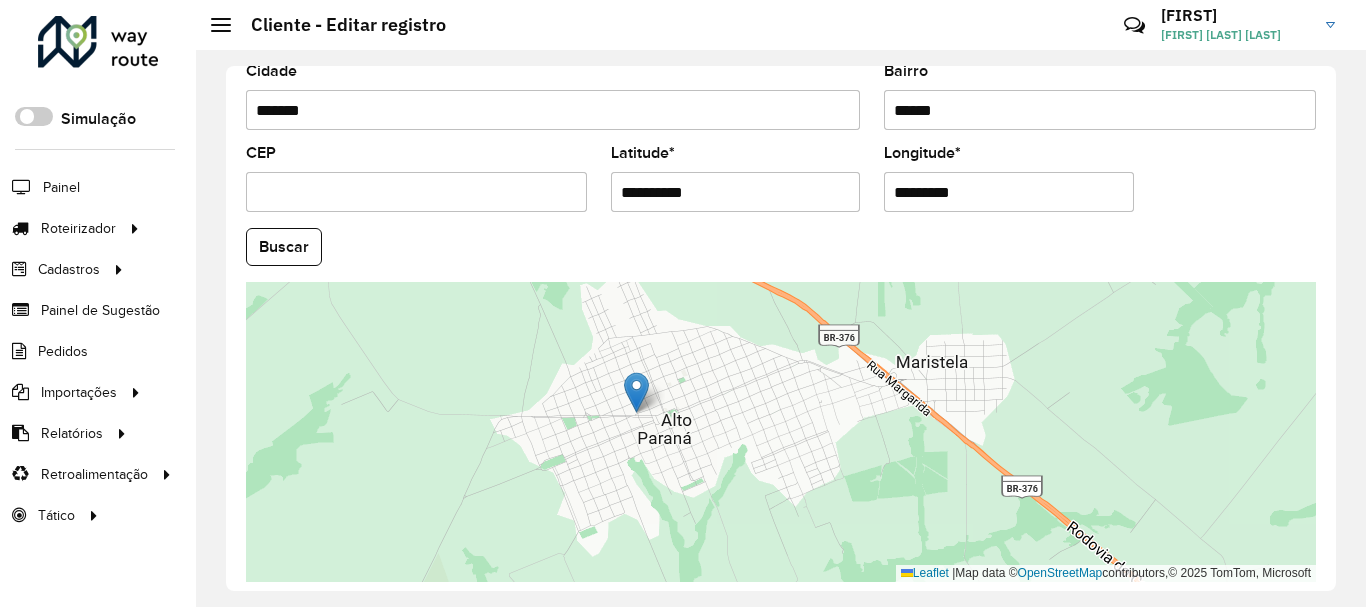 drag, startPoint x: 600, startPoint y: 378, endPoint x: 523, endPoint y: 343, distance: 84.58132 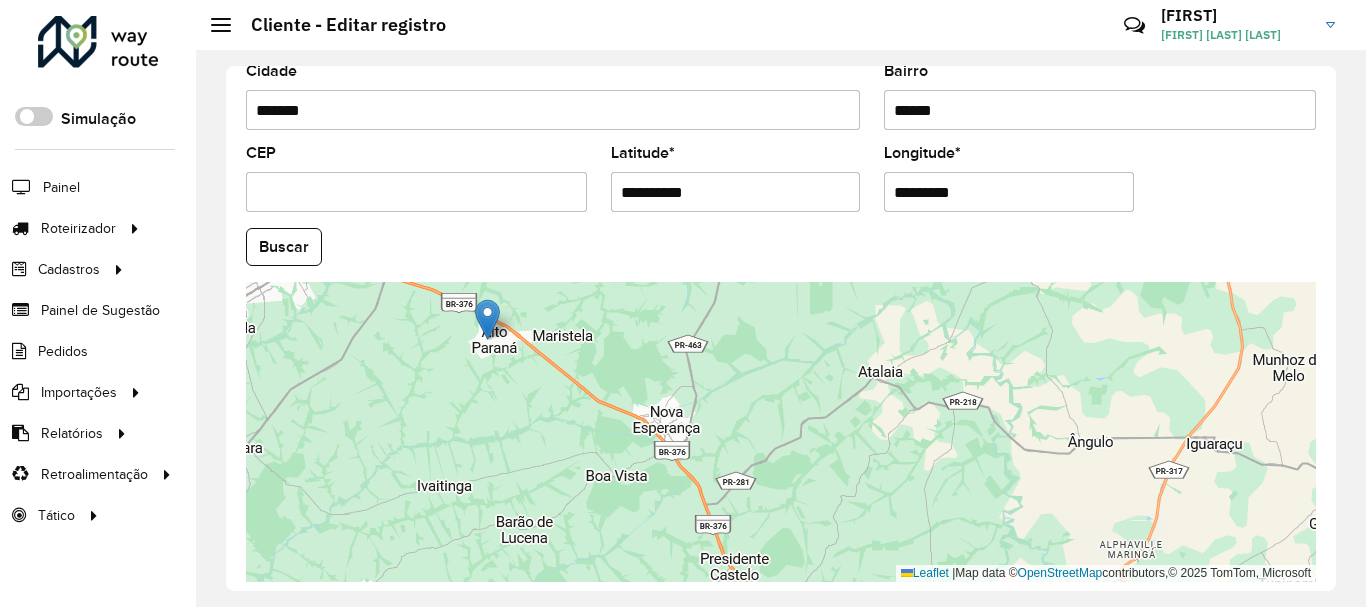 drag, startPoint x: 660, startPoint y: 399, endPoint x: 648, endPoint y: 396, distance: 12.369317 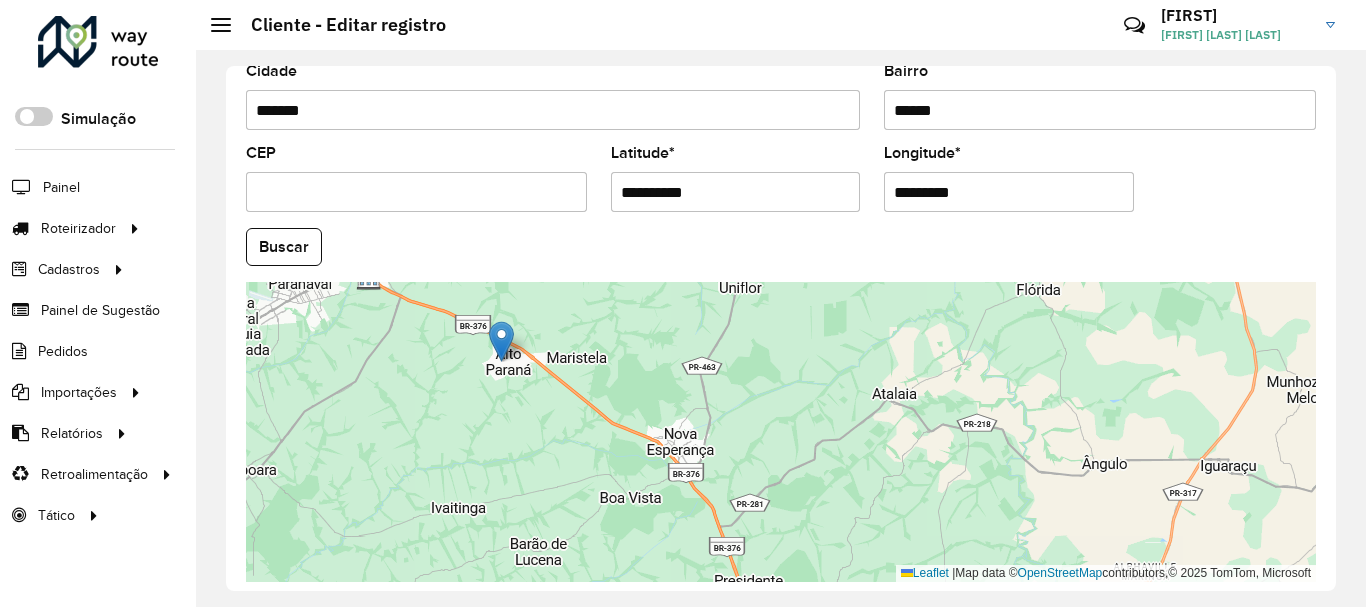 drag, startPoint x: 413, startPoint y: 377, endPoint x: 431, endPoint y: 396, distance: 26.172504 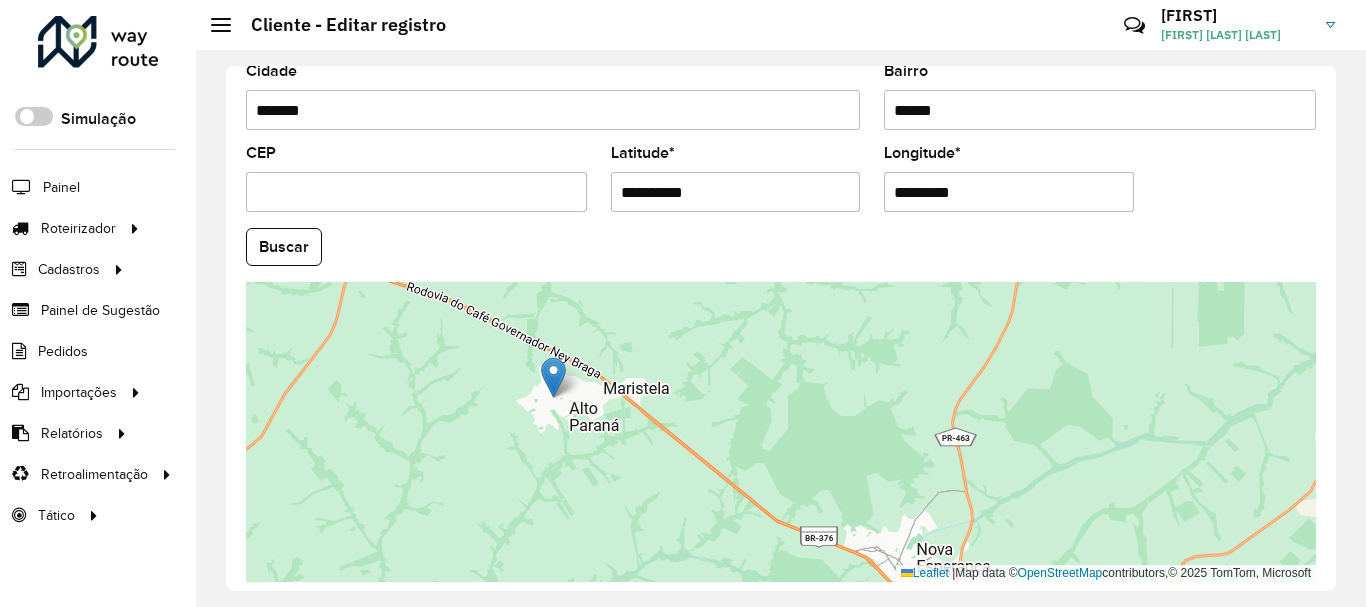 drag, startPoint x: 459, startPoint y: 380, endPoint x: 468, endPoint y: 435, distance: 55.7315 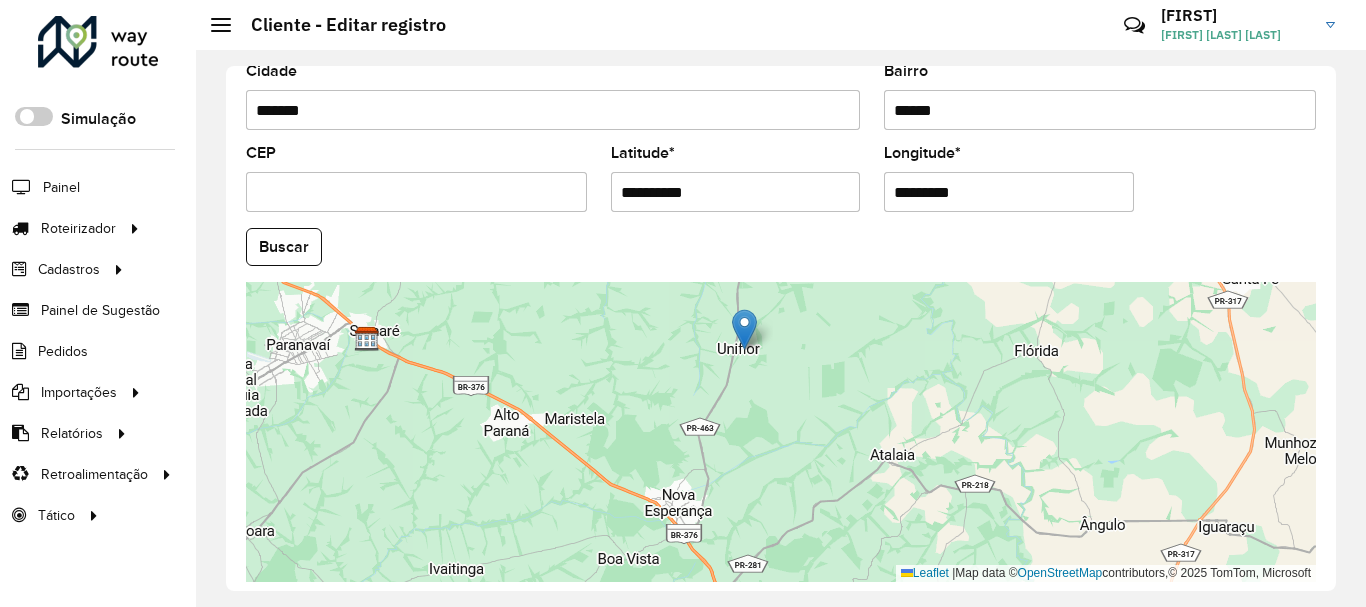drag, startPoint x: 502, startPoint y: 411, endPoint x: 747, endPoint y: 338, distance: 255.64429 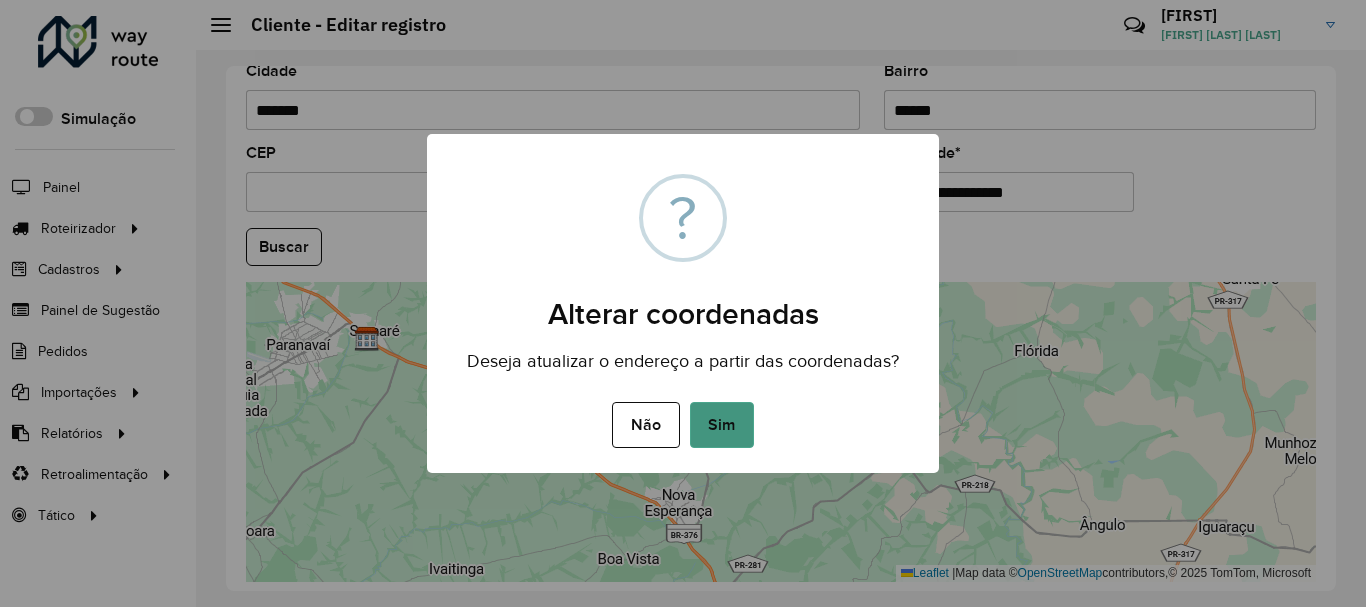 click on "Sim" at bounding box center [722, 425] 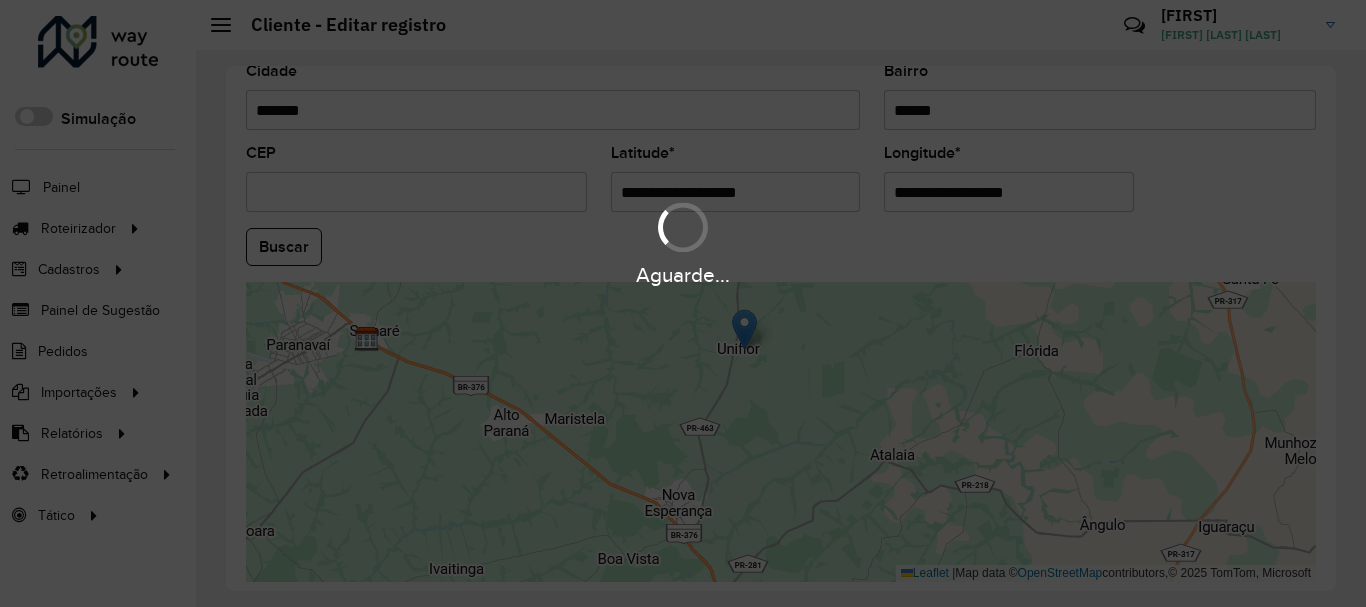 type on "**********" 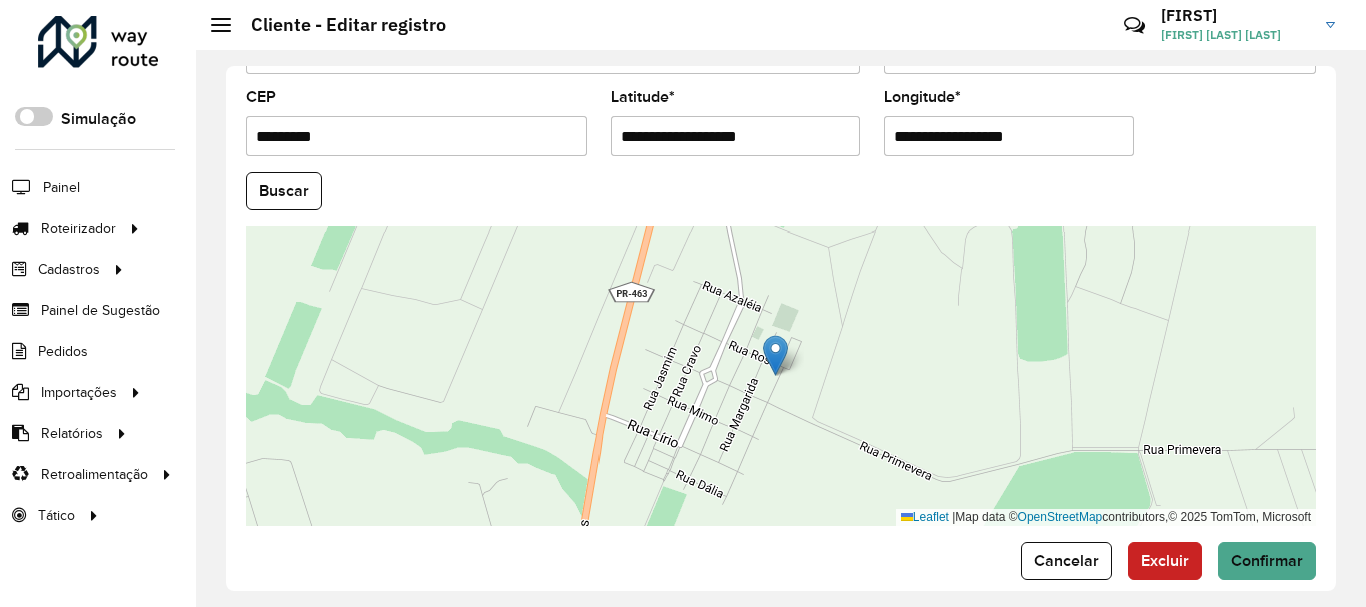 scroll, scrollTop: 881, scrollLeft: 0, axis: vertical 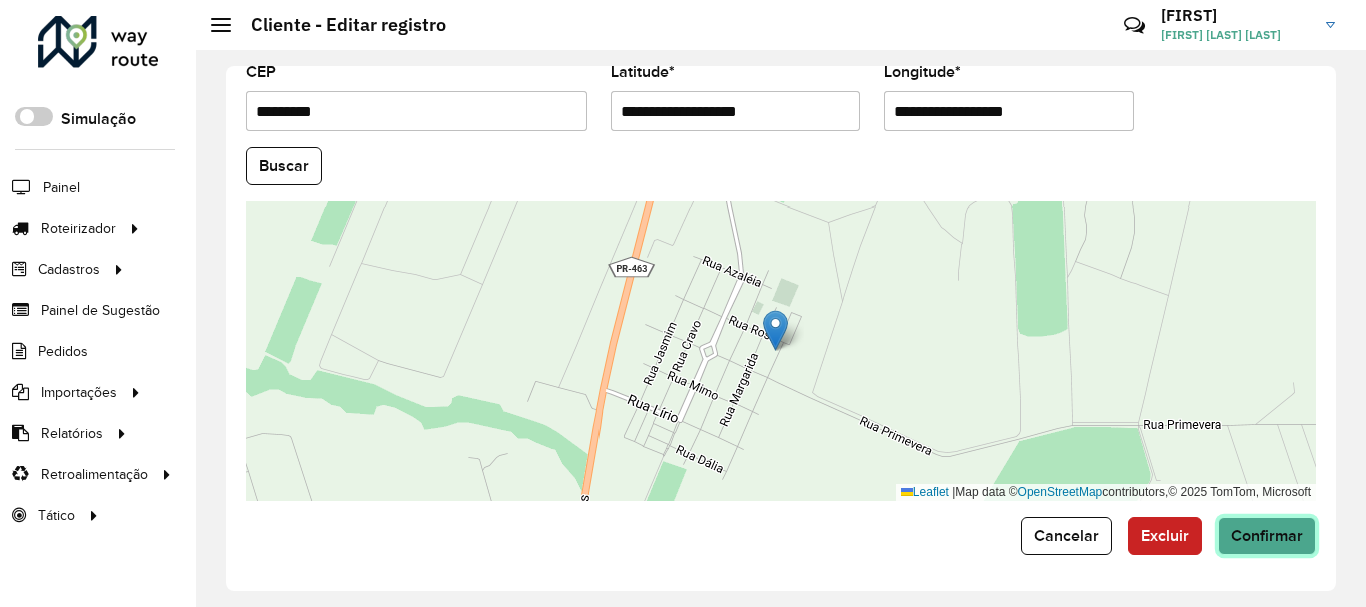 click on "Confirmar" 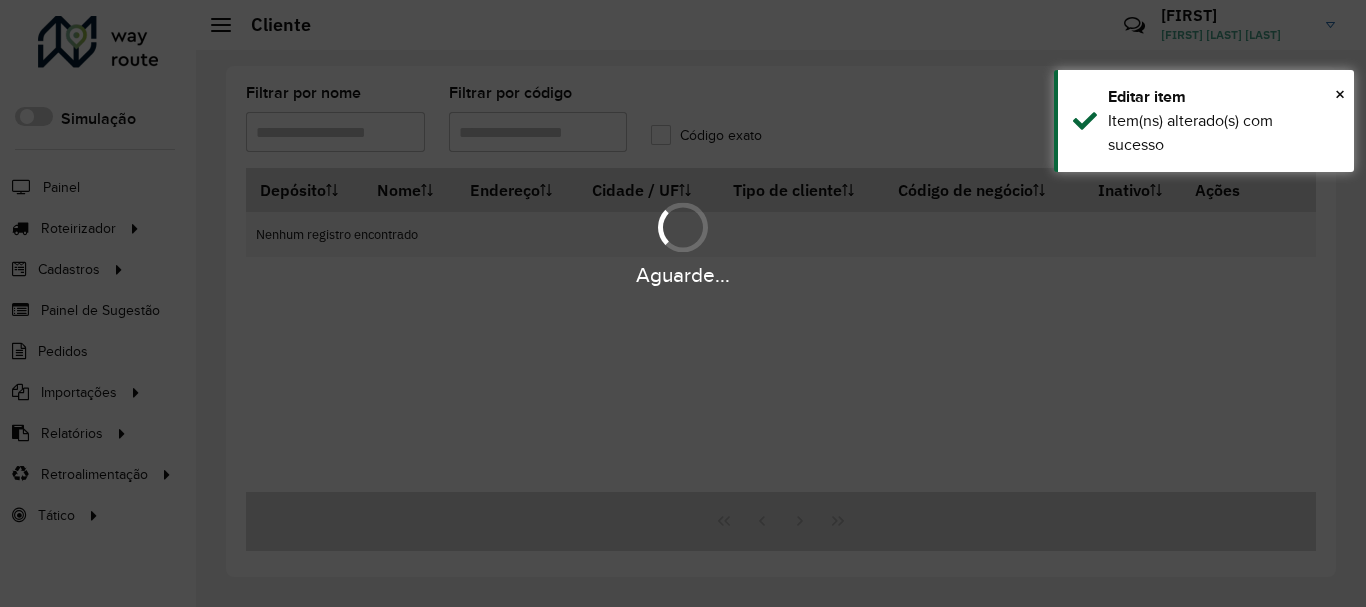 type on "*****" 